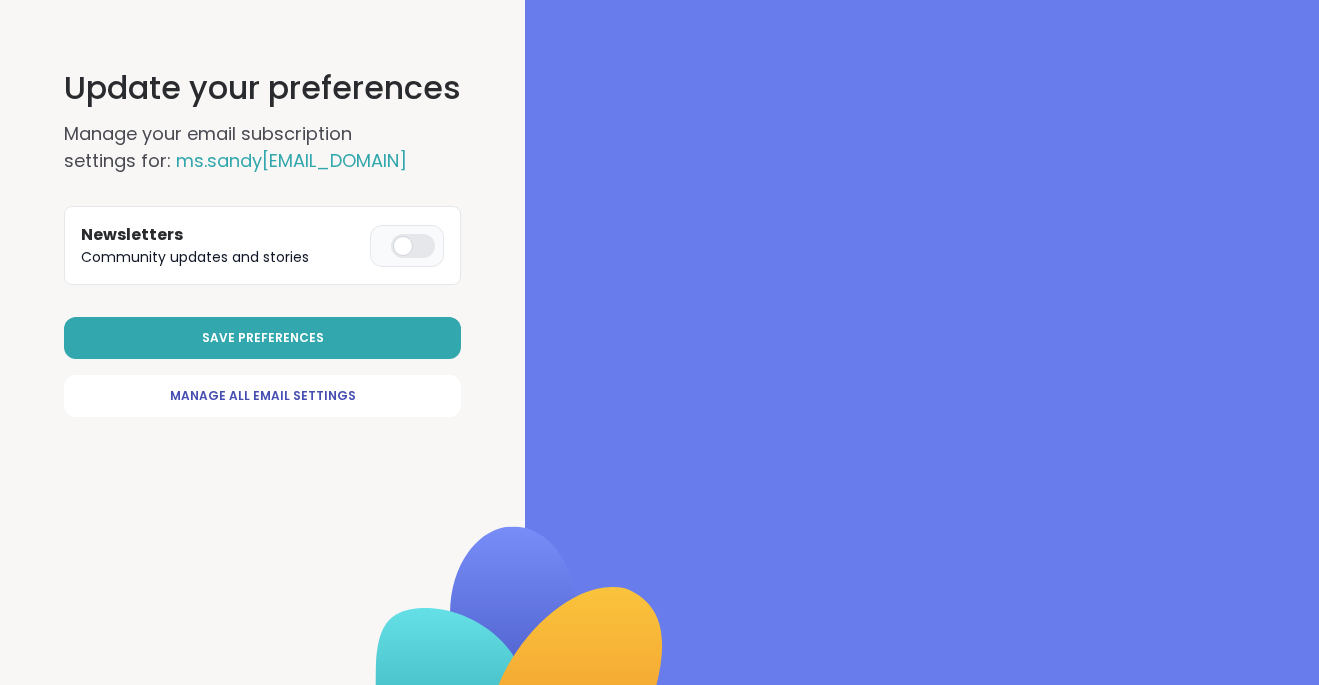 scroll, scrollTop: 0, scrollLeft: 0, axis: both 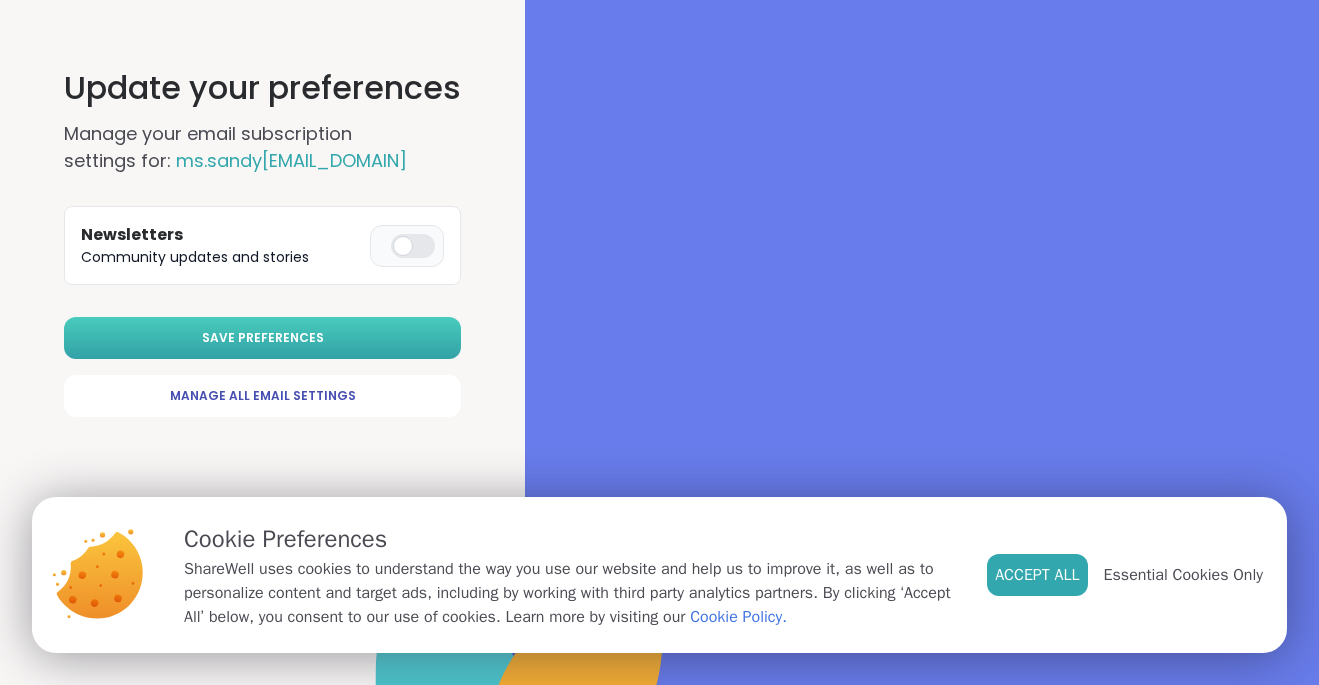 click on "Save Preferences" at bounding box center (263, 338) 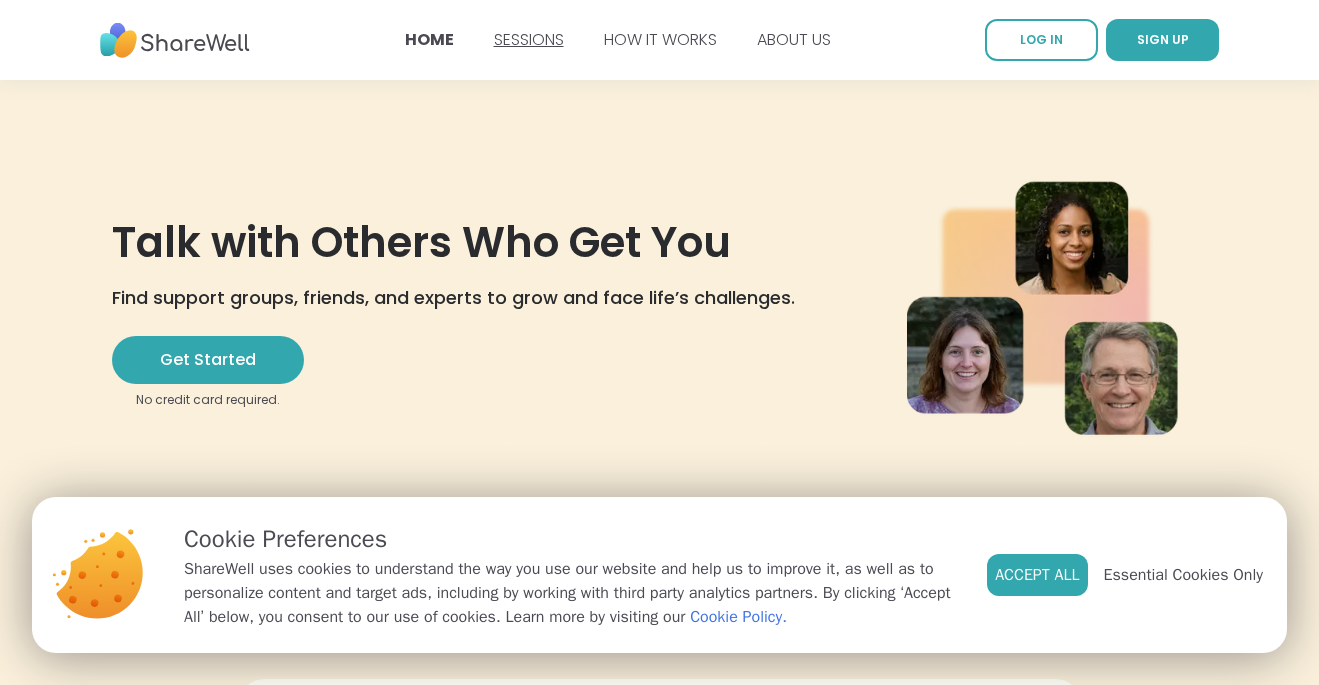 click on "SESSIONS" at bounding box center (529, 39) 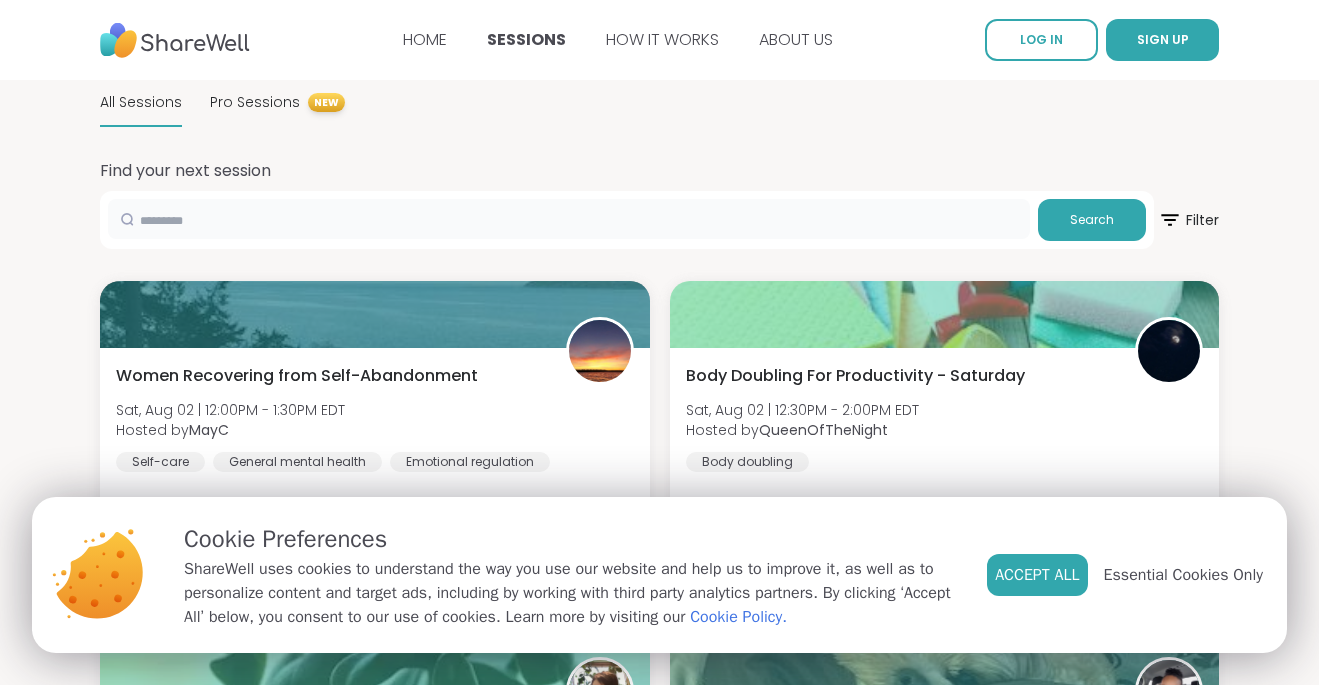 click at bounding box center (569, 219) 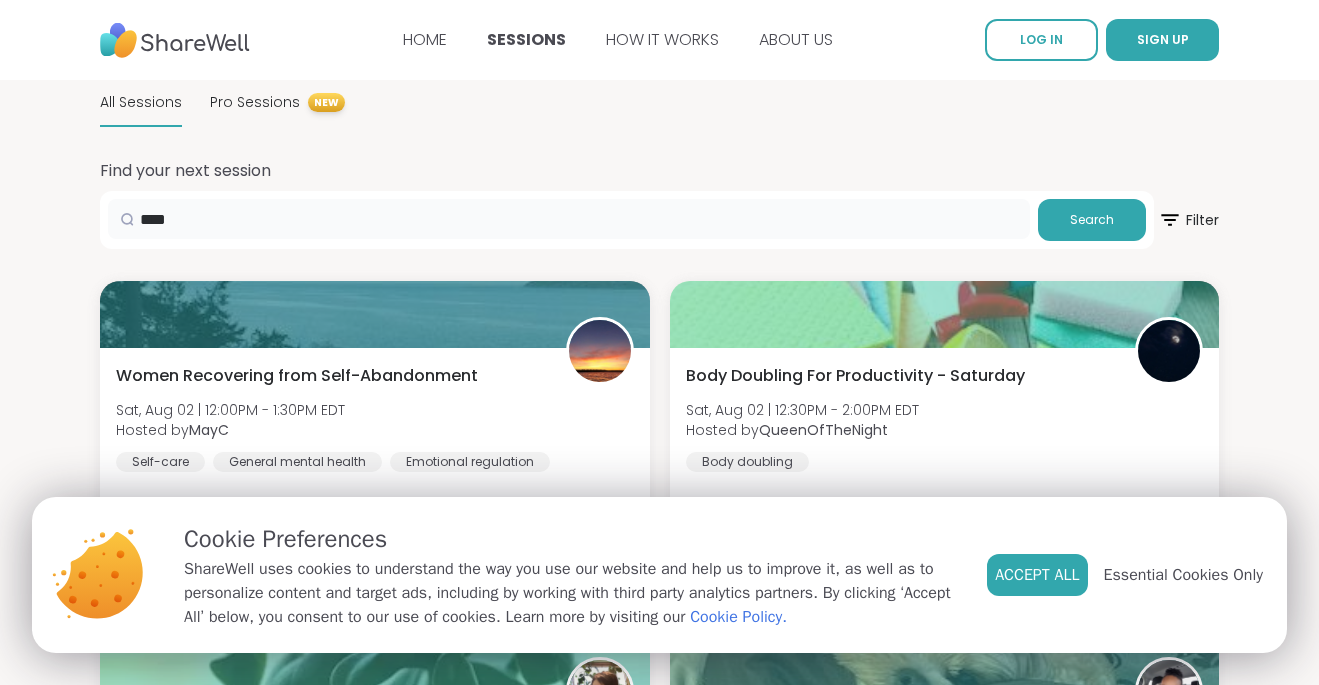 type on "****" 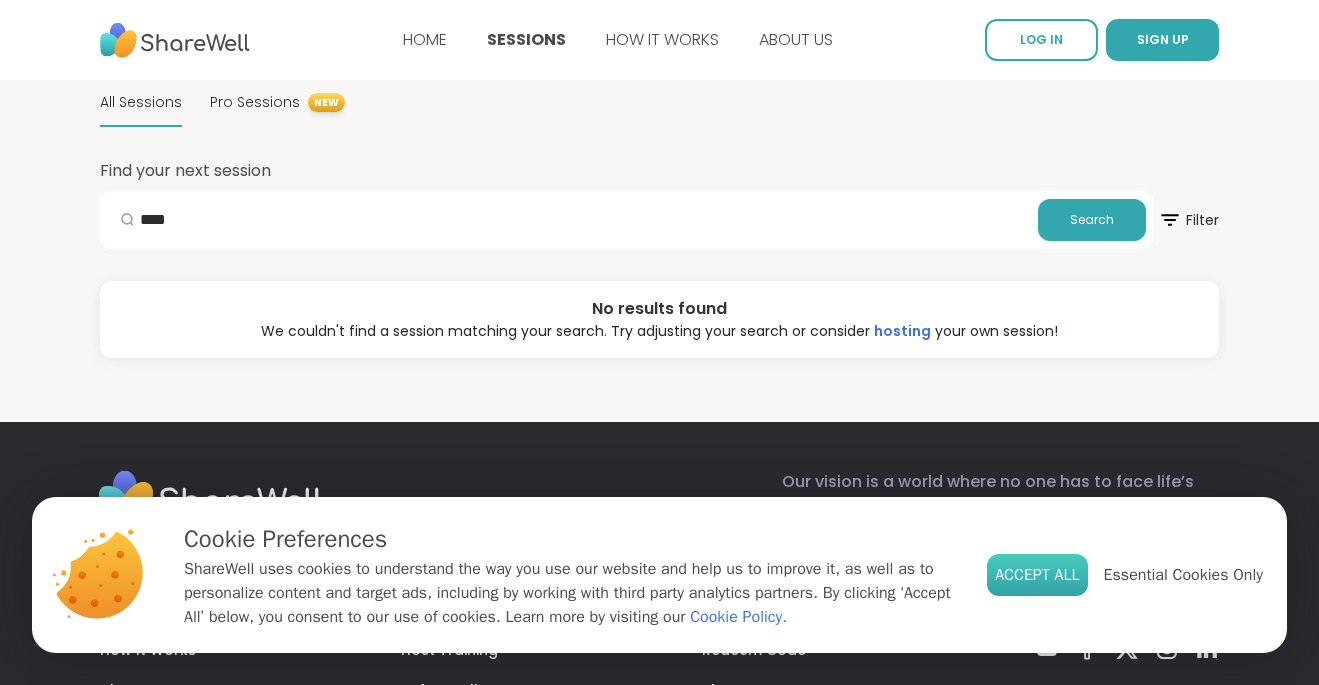 click on "Accept All" at bounding box center (1037, 575) 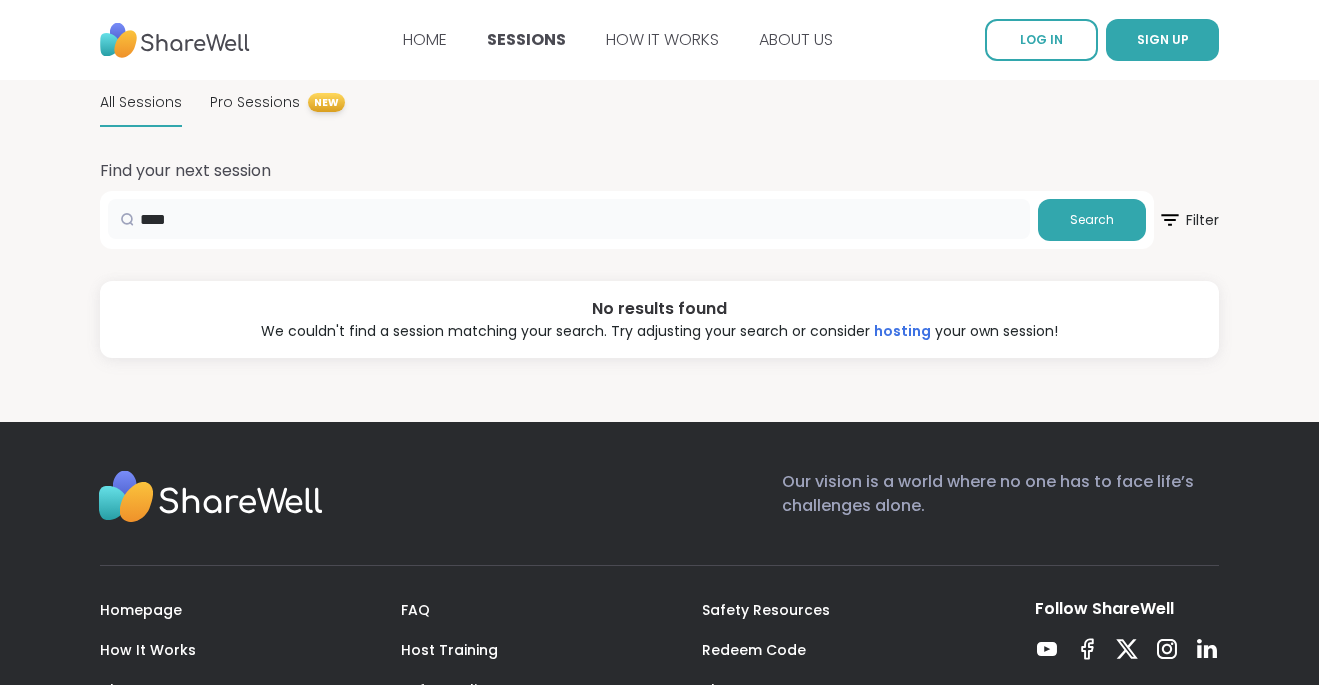 click on "****" at bounding box center (569, 219) 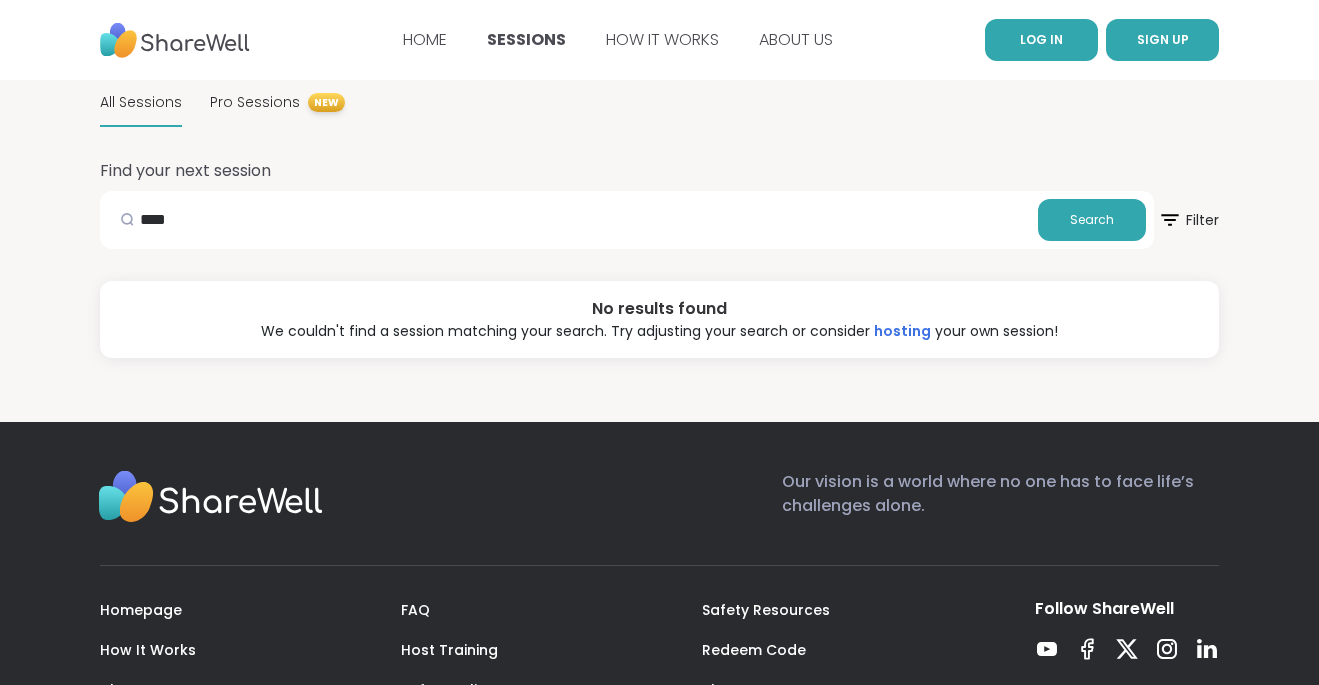 click on "LOG IN" at bounding box center (1041, 39) 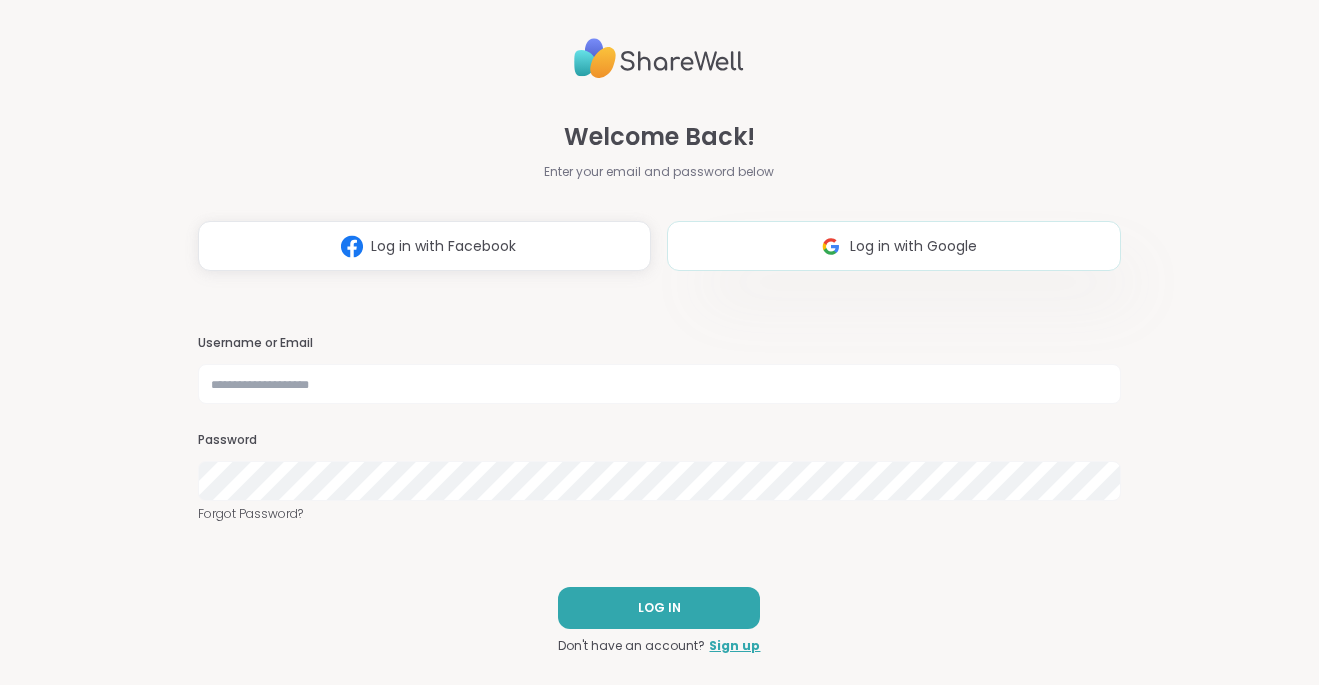 click on "Log in with Google" at bounding box center [894, 246] 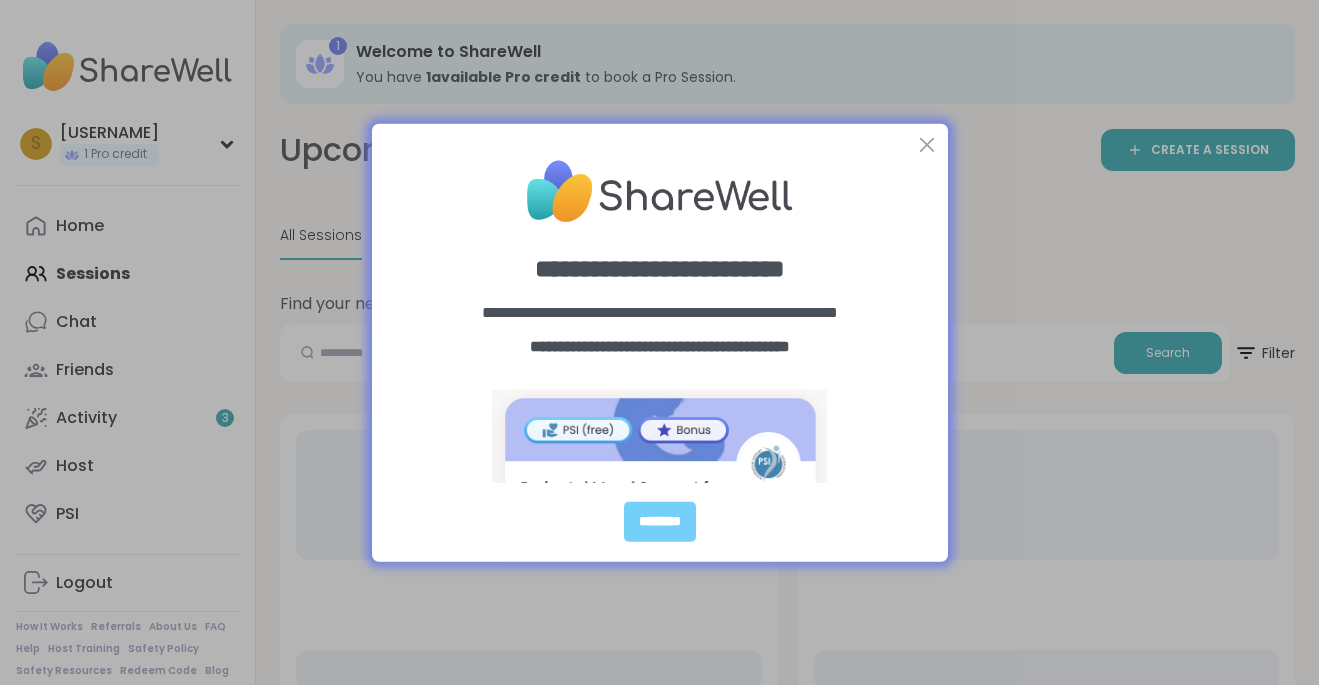 scroll, scrollTop: 0, scrollLeft: 0, axis: both 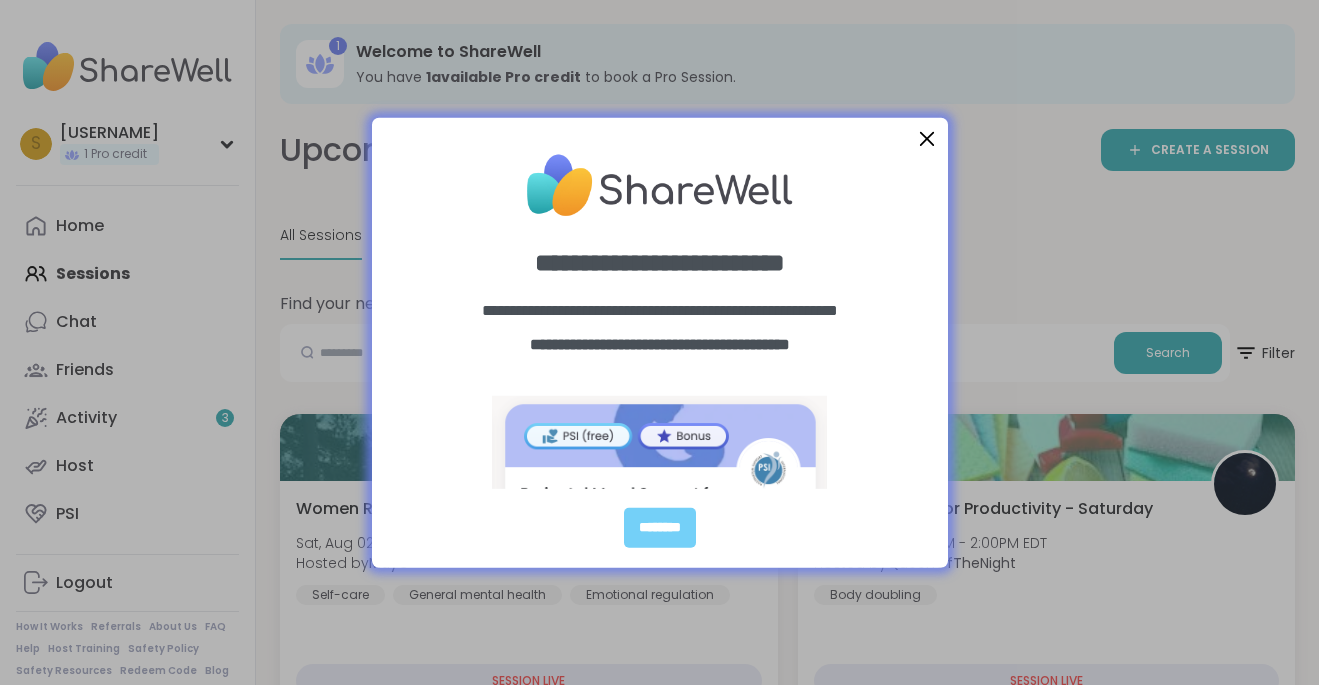 click at bounding box center (926, 138) 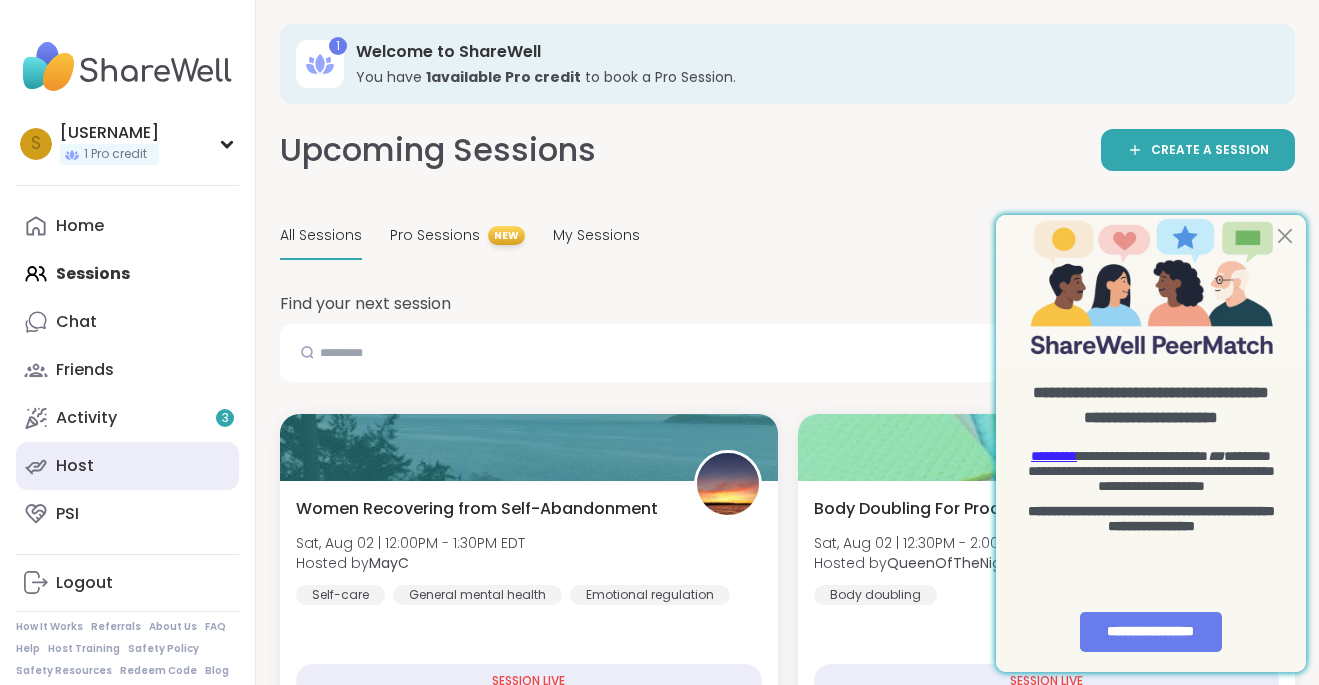 scroll, scrollTop: 0, scrollLeft: 0, axis: both 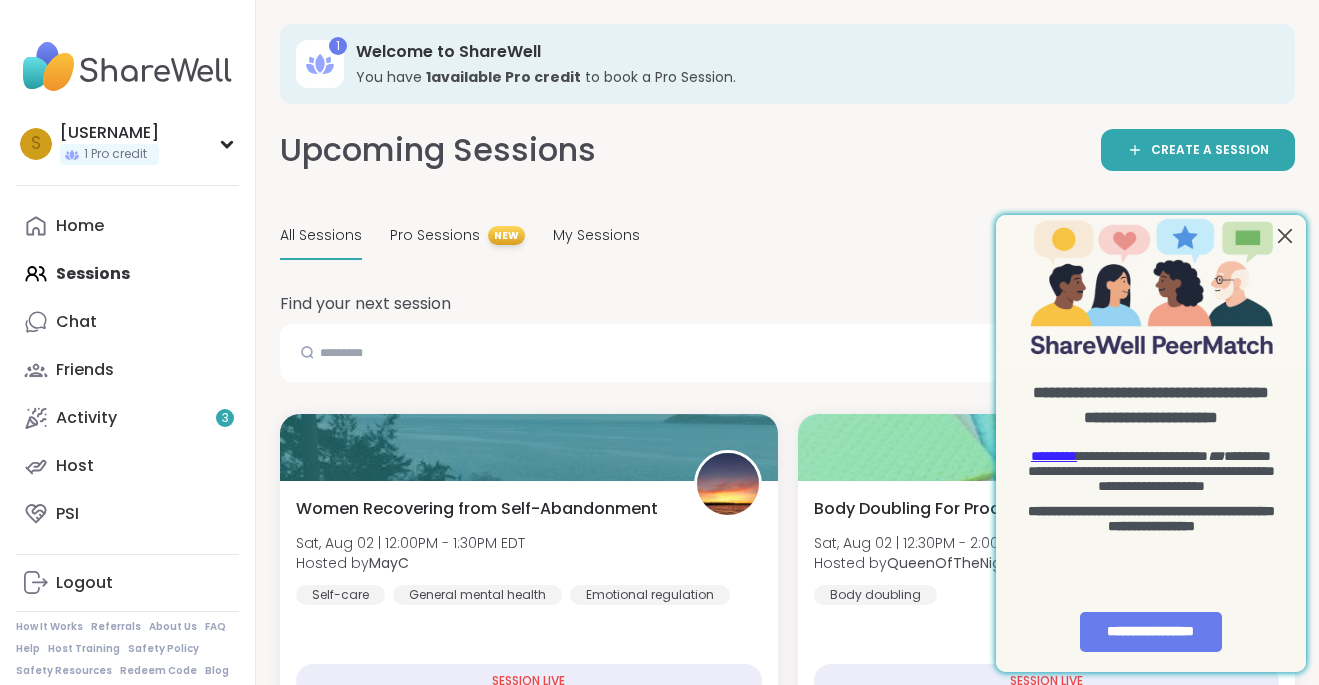 click at bounding box center [1285, 235] 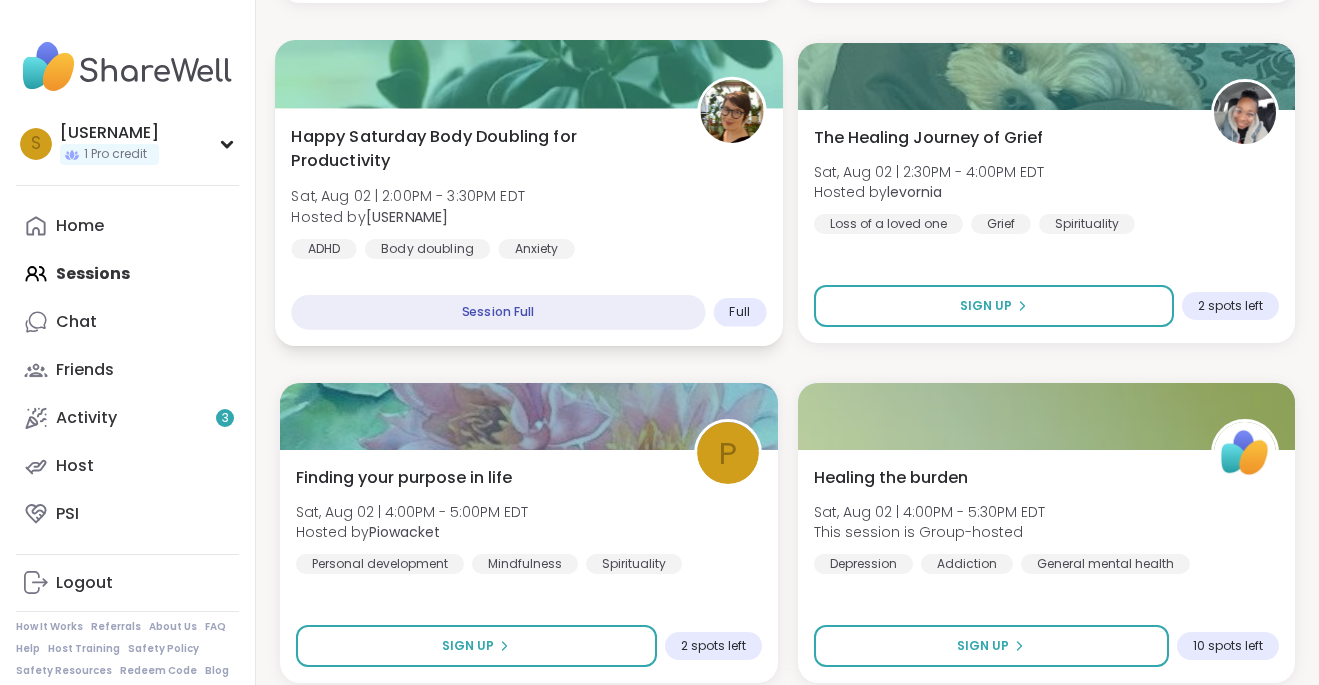 scroll, scrollTop: 515, scrollLeft: 0, axis: vertical 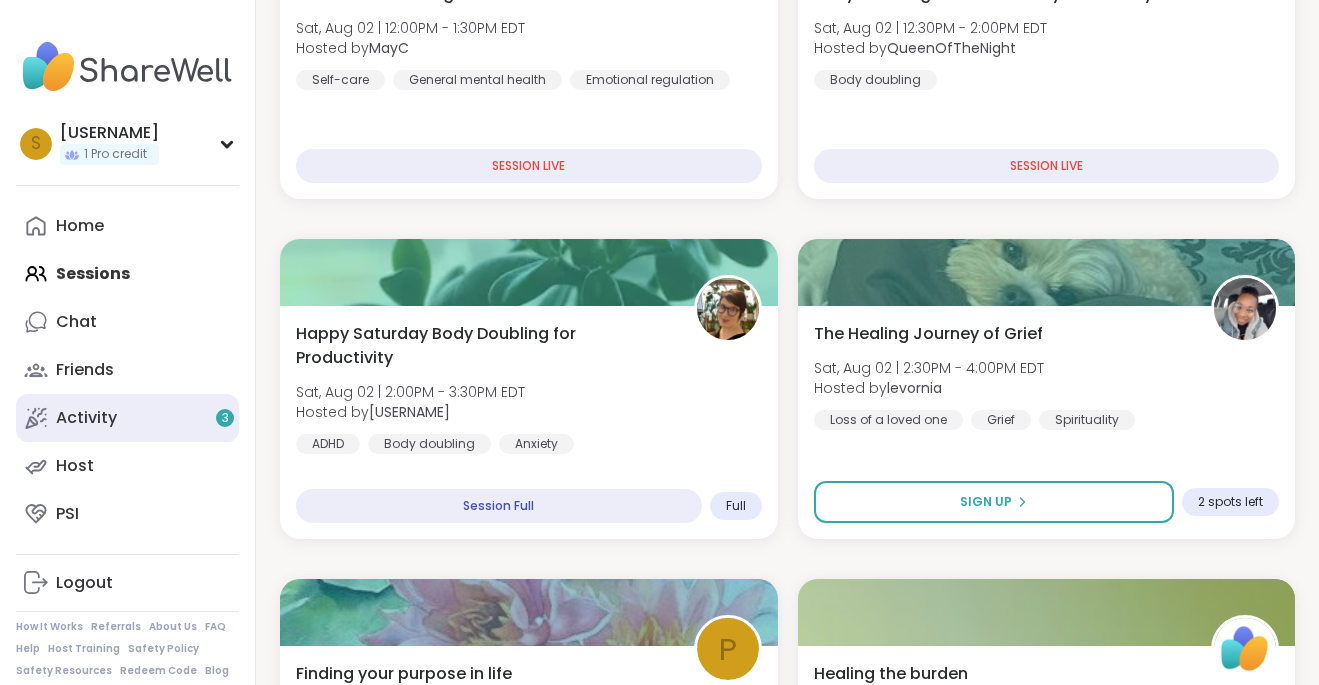 click on "Activity 3" at bounding box center (127, 418) 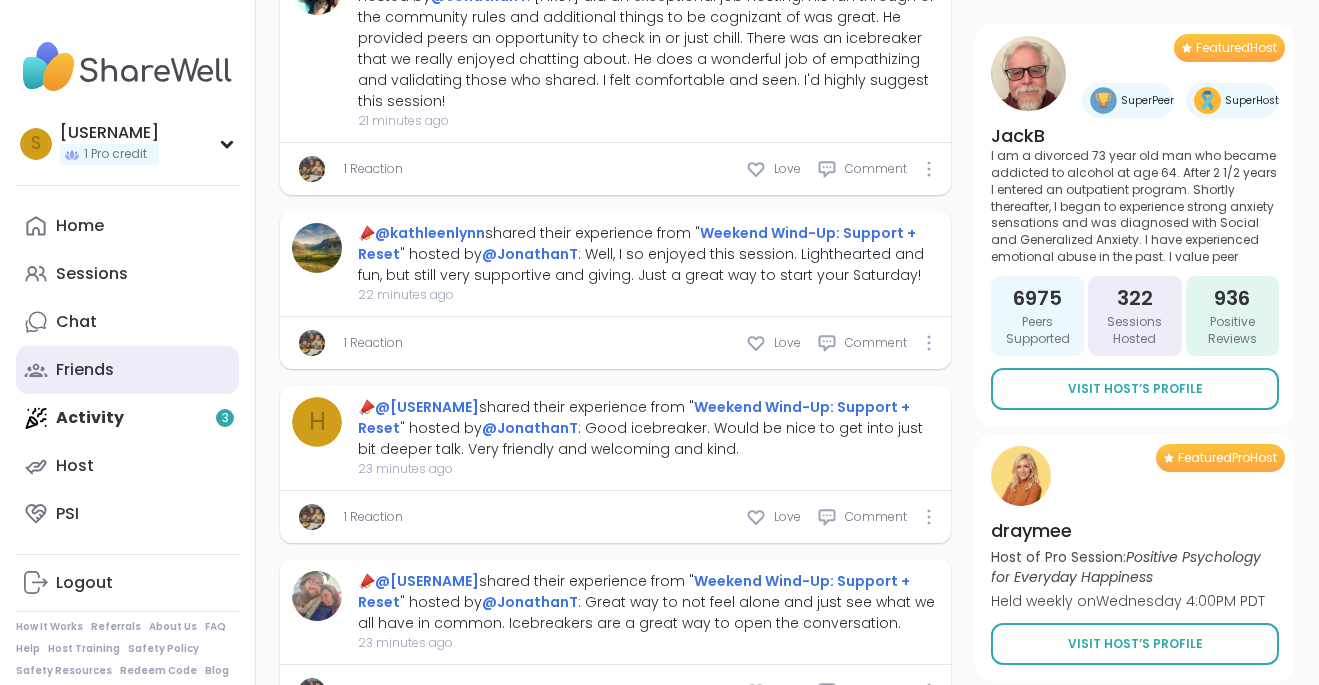 scroll, scrollTop: 969, scrollLeft: 0, axis: vertical 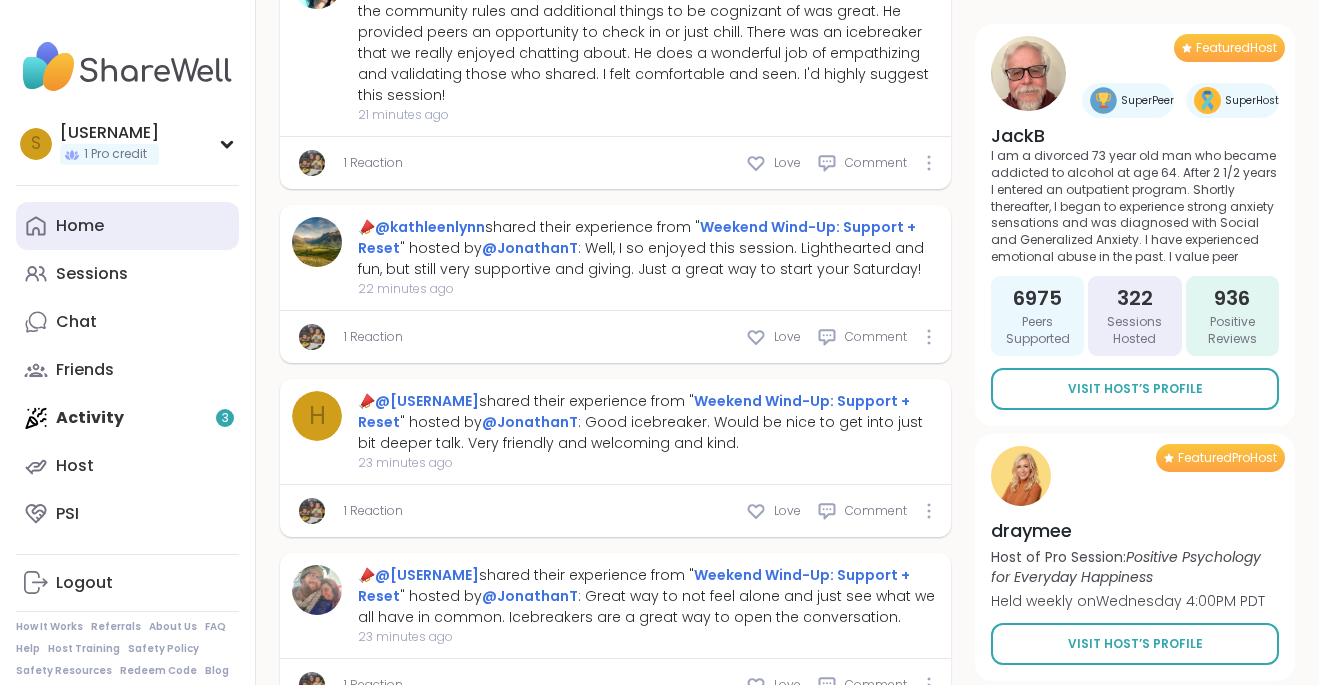 click on "Home" at bounding box center (127, 226) 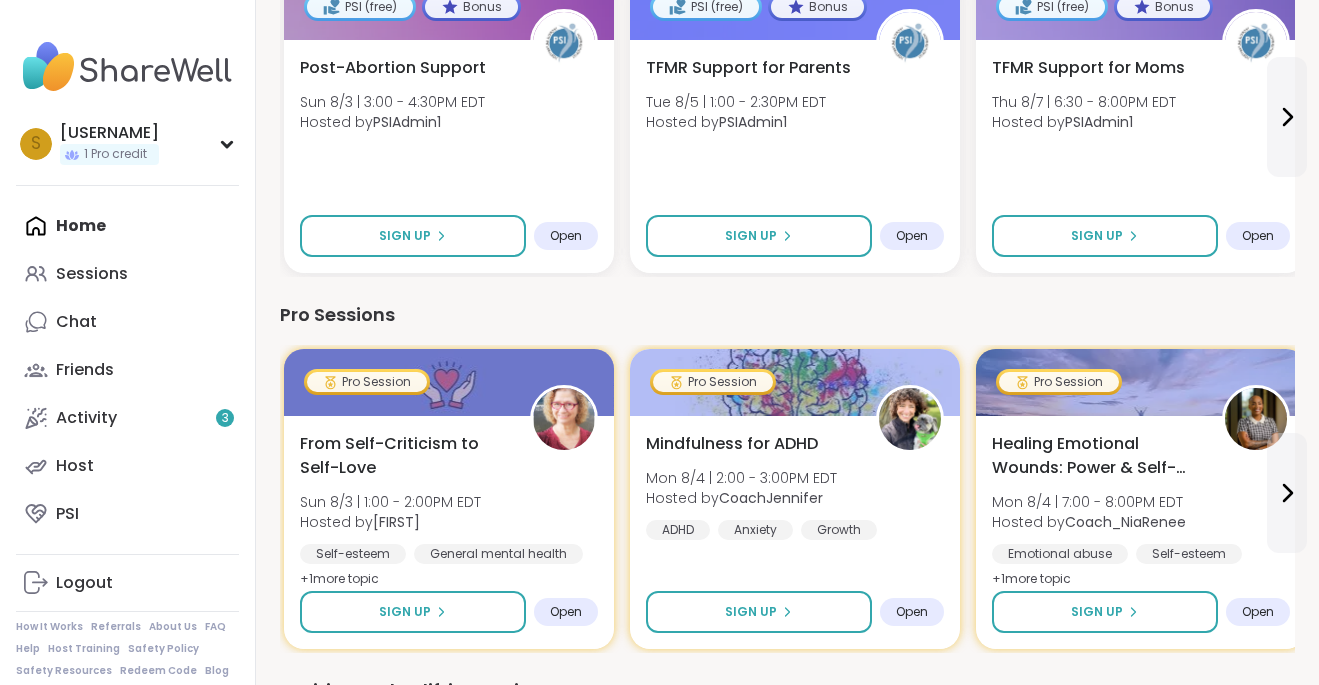 scroll, scrollTop: 940, scrollLeft: 0, axis: vertical 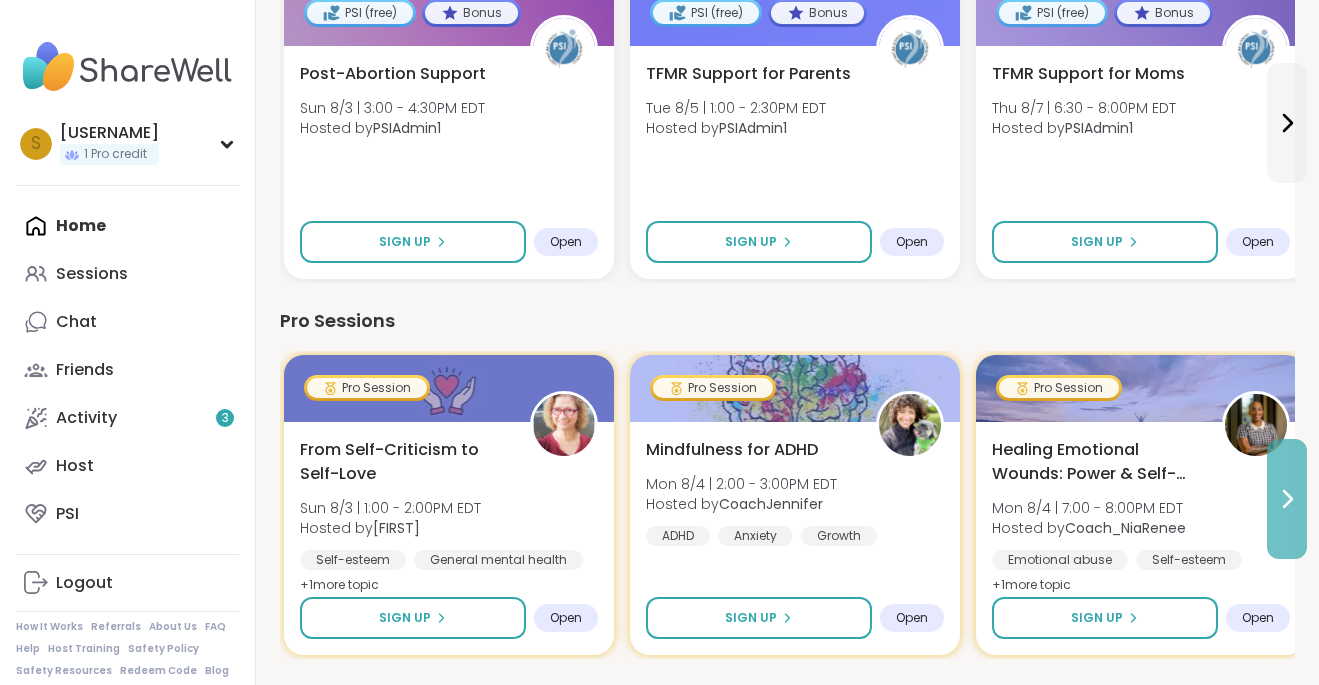 click 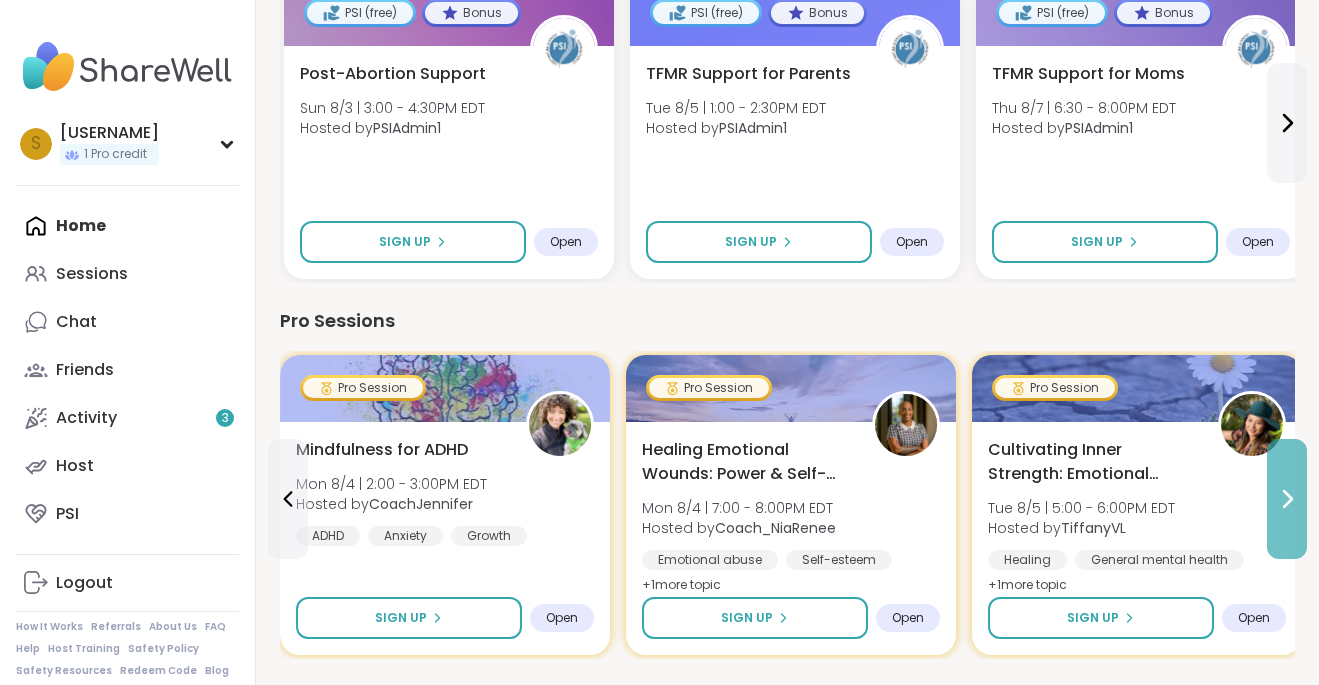 click 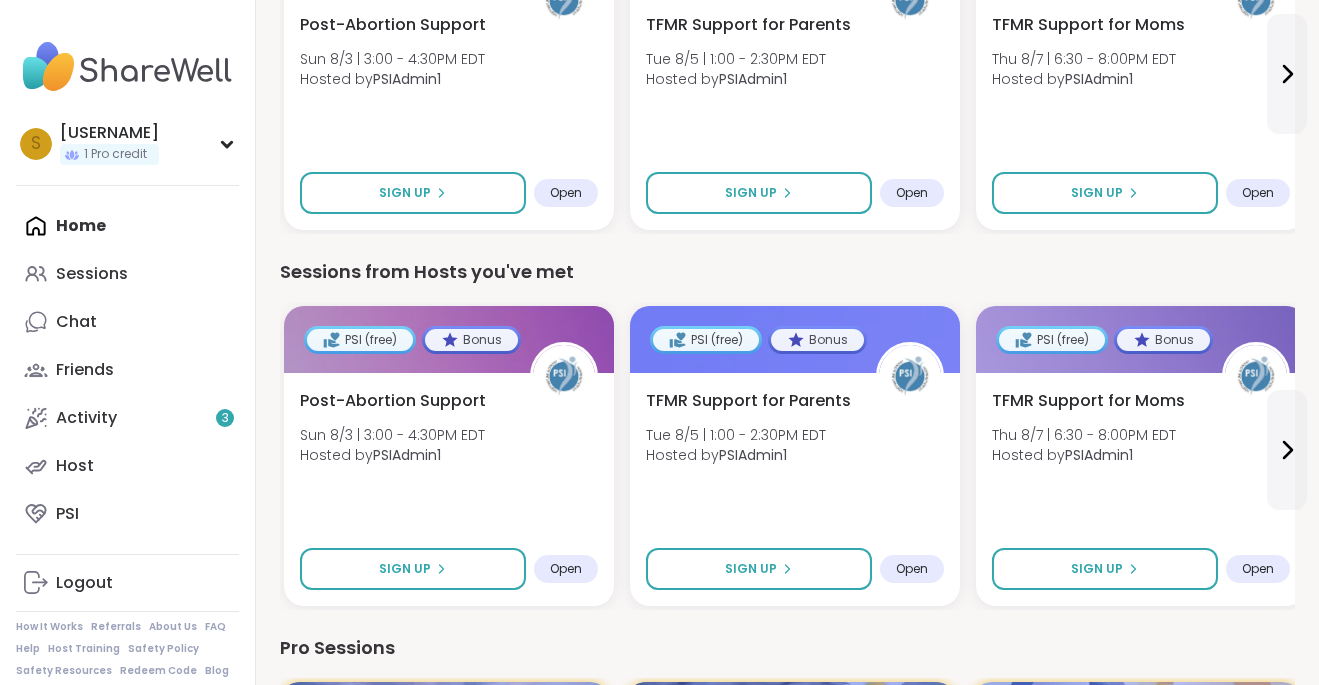 scroll, scrollTop: 608, scrollLeft: 0, axis: vertical 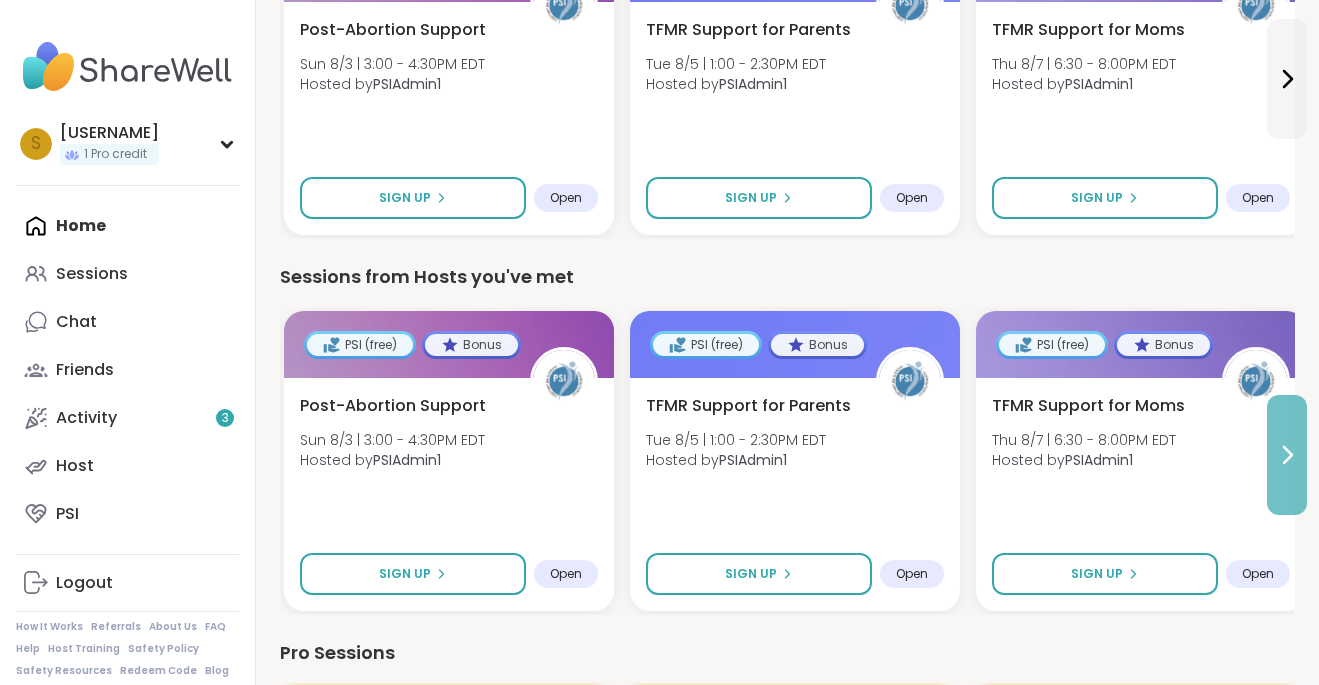 click at bounding box center (1287, 455) 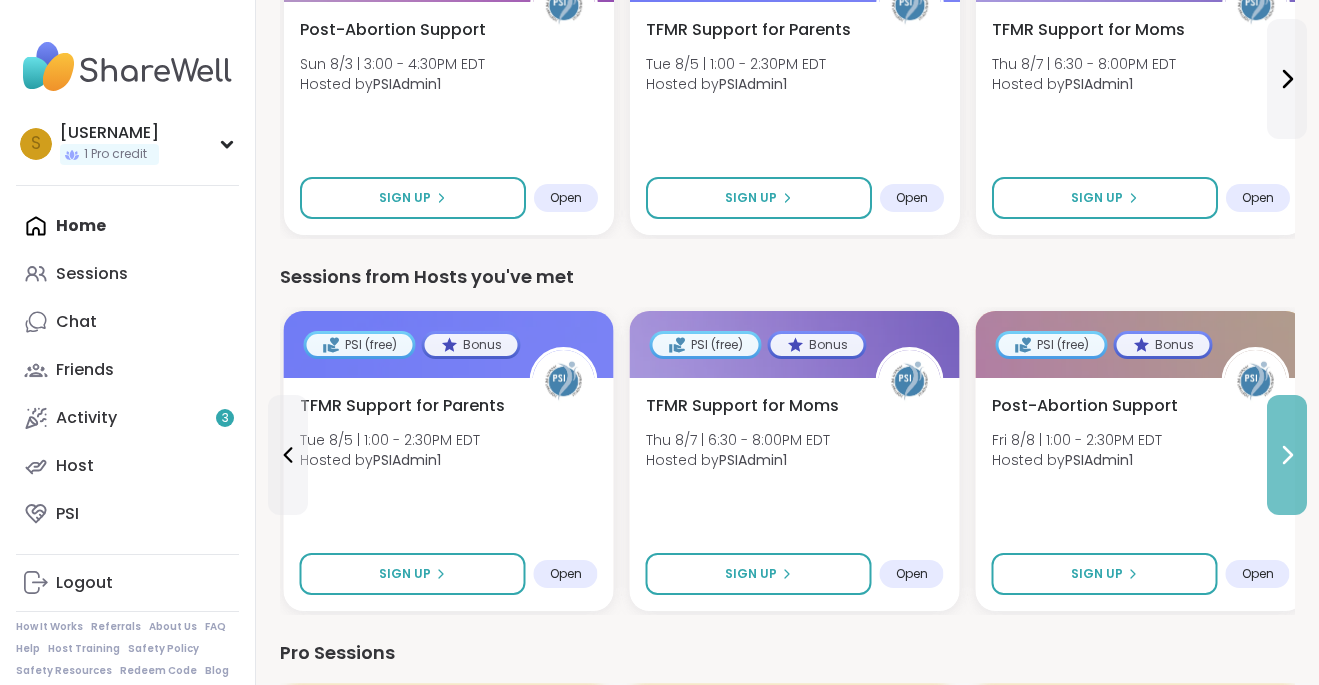 click at bounding box center [1287, 455] 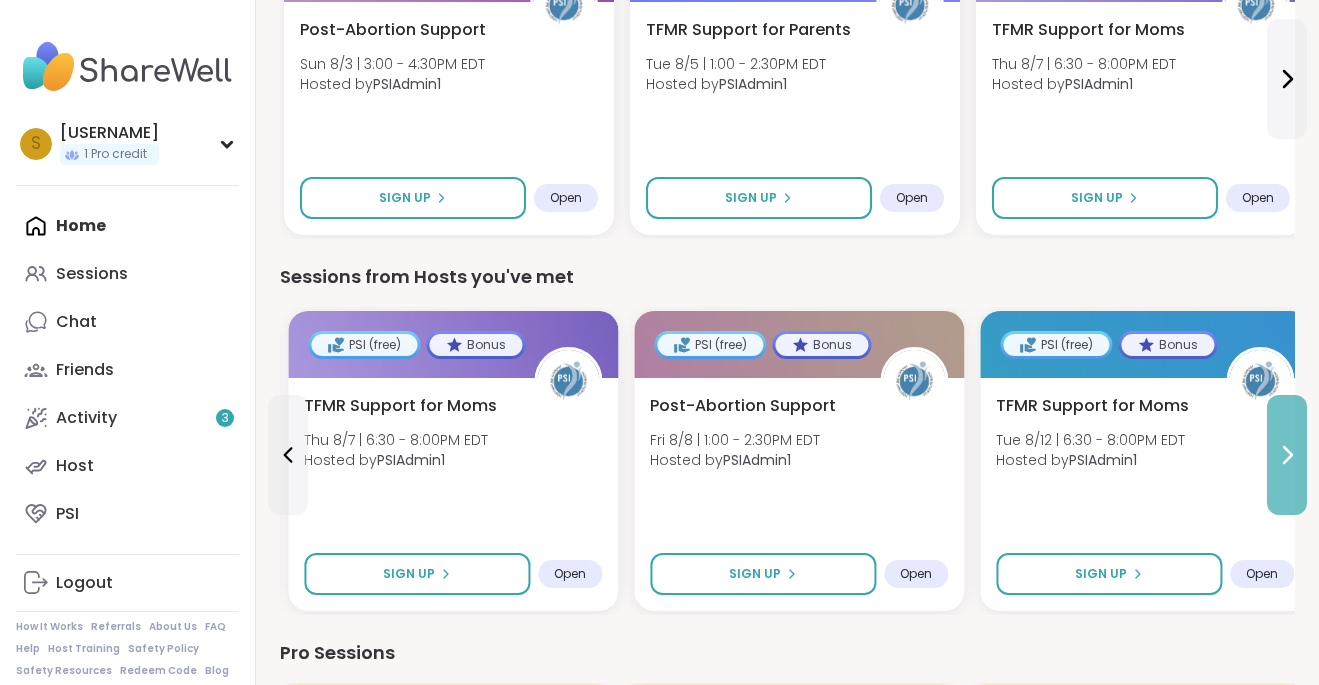 click at bounding box center [1287, 455] 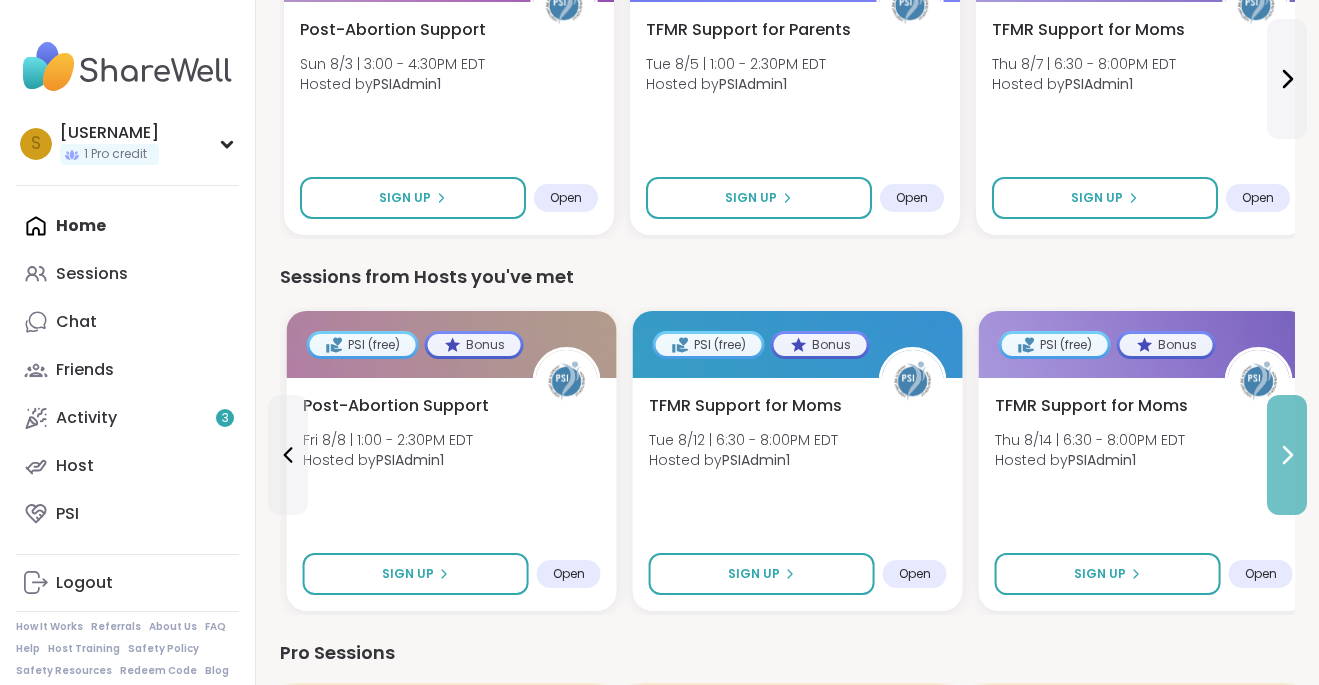 click at bounding box center [1287, 455] 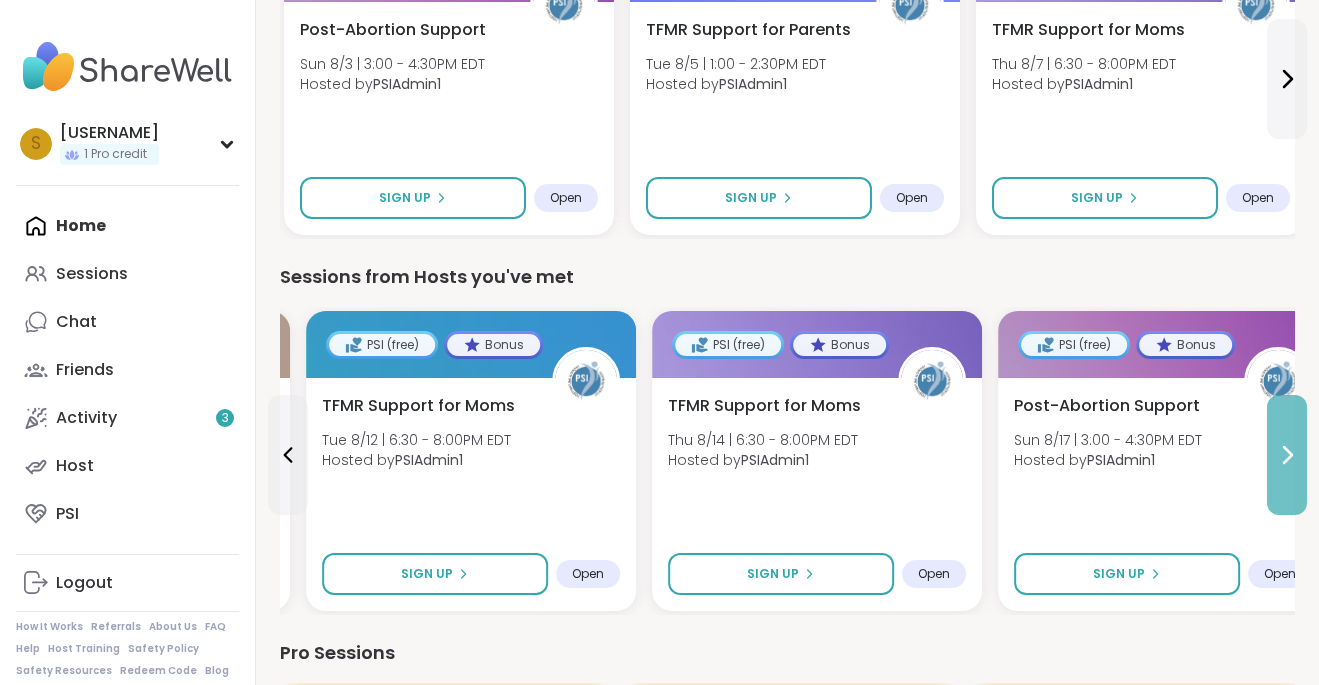 click at bounding box center (1287, 455) 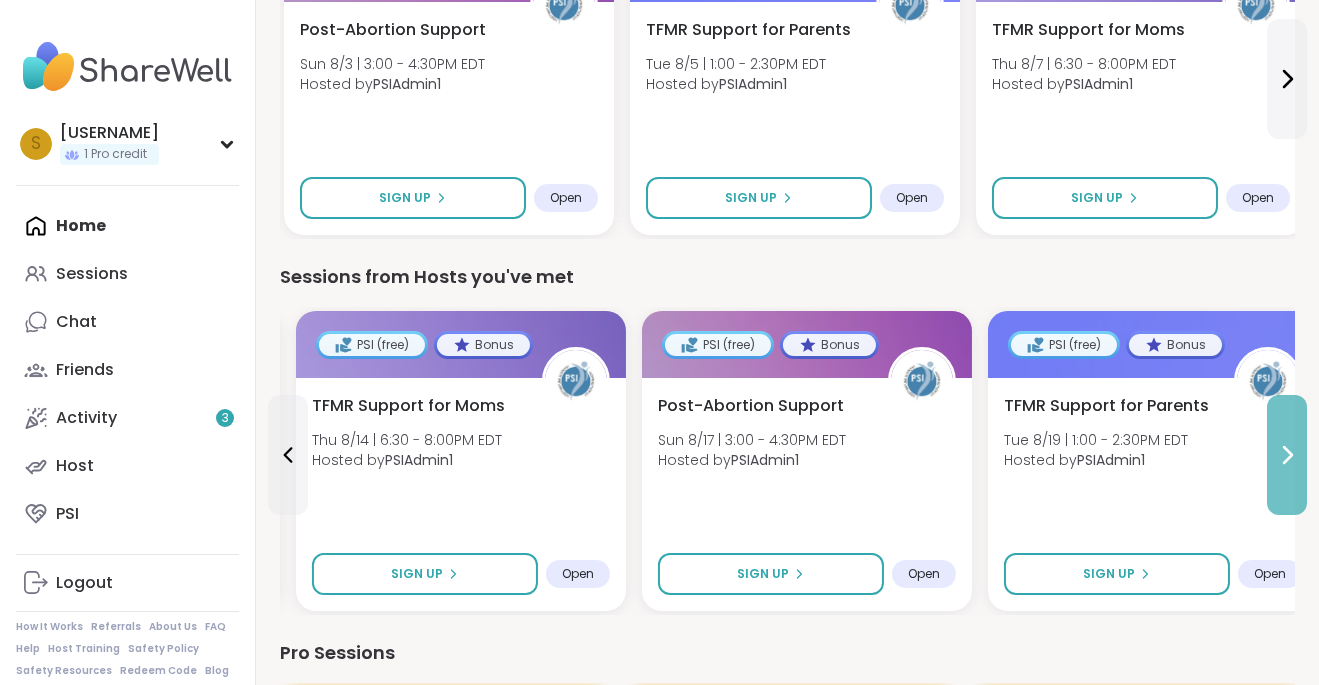 click at bounding box center [1287, 455] 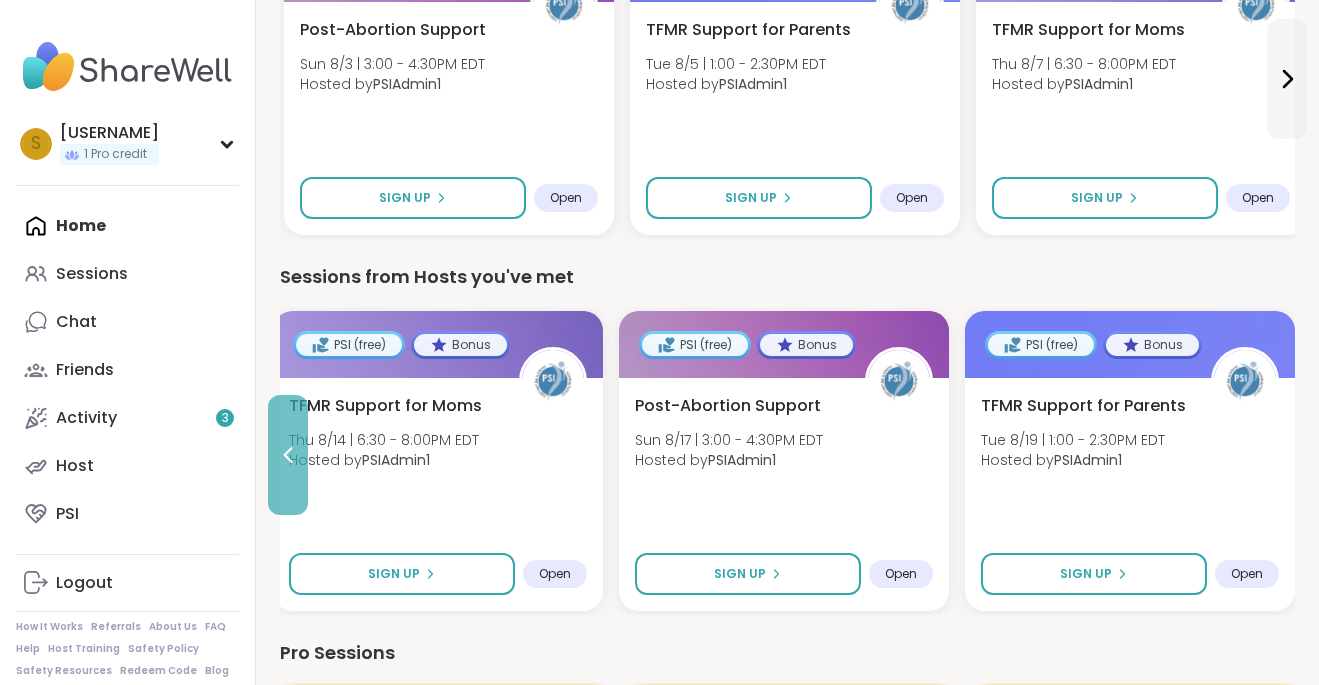 click 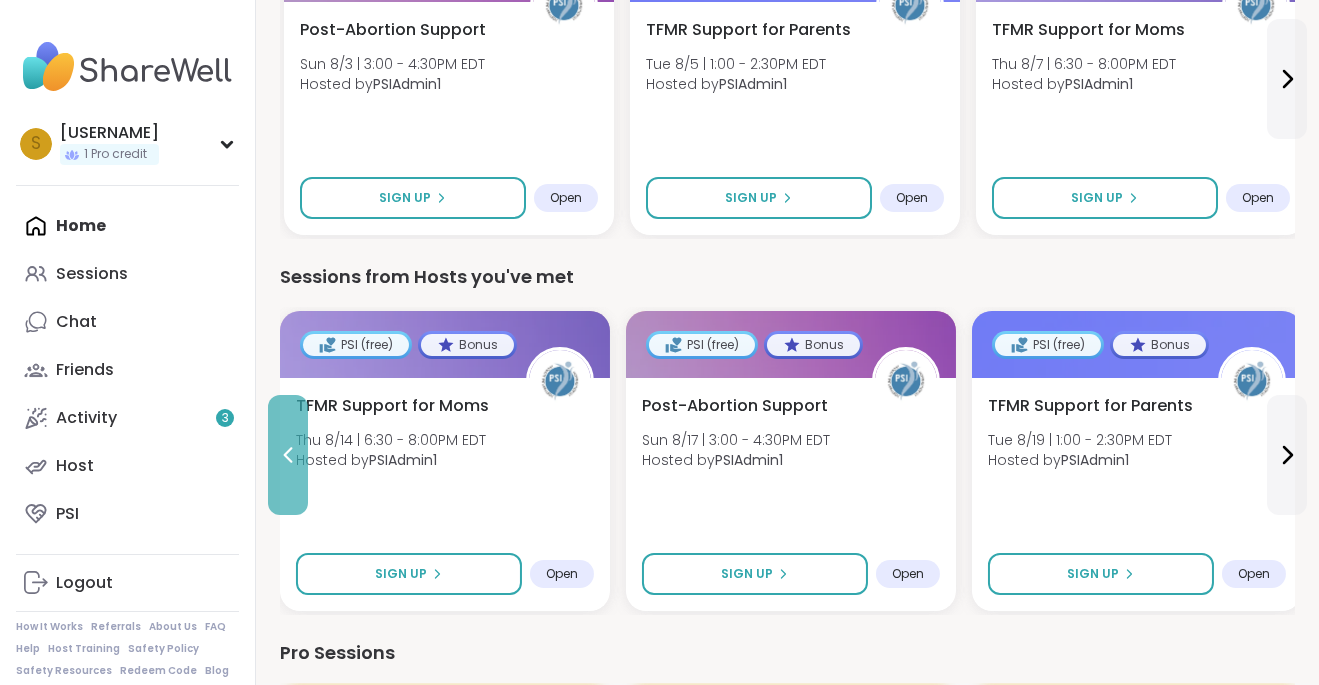 click 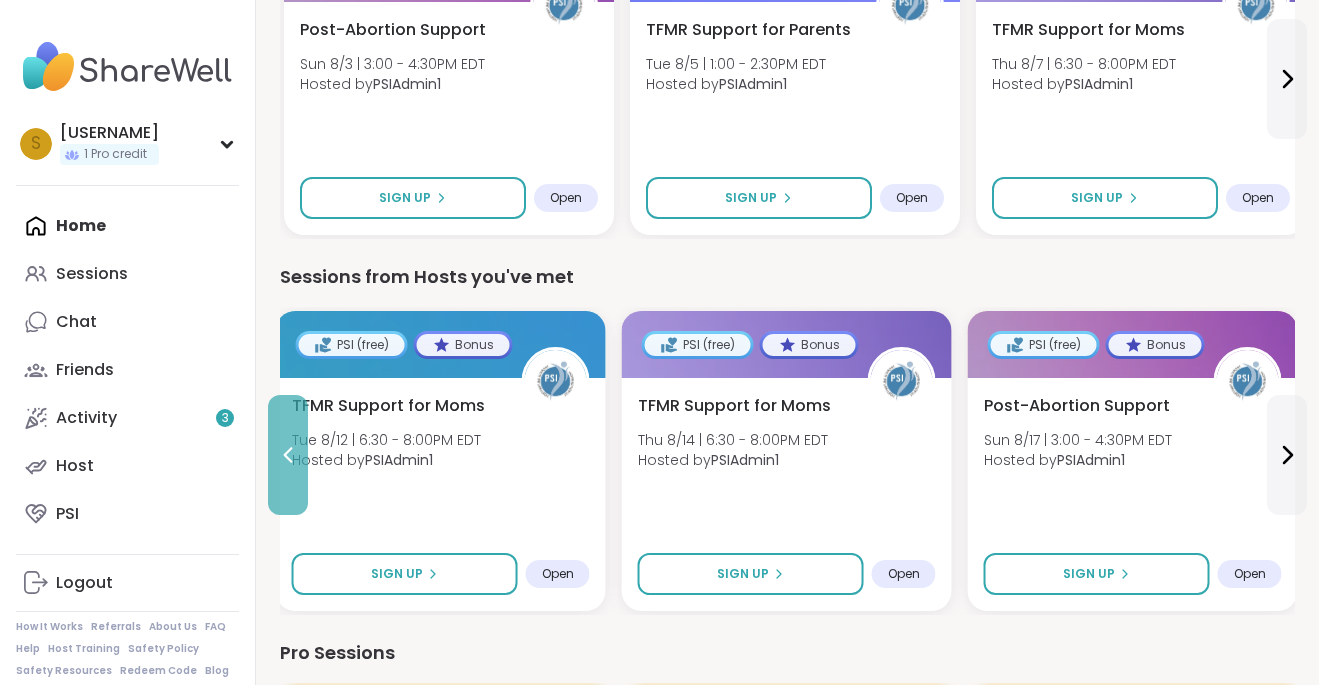 click 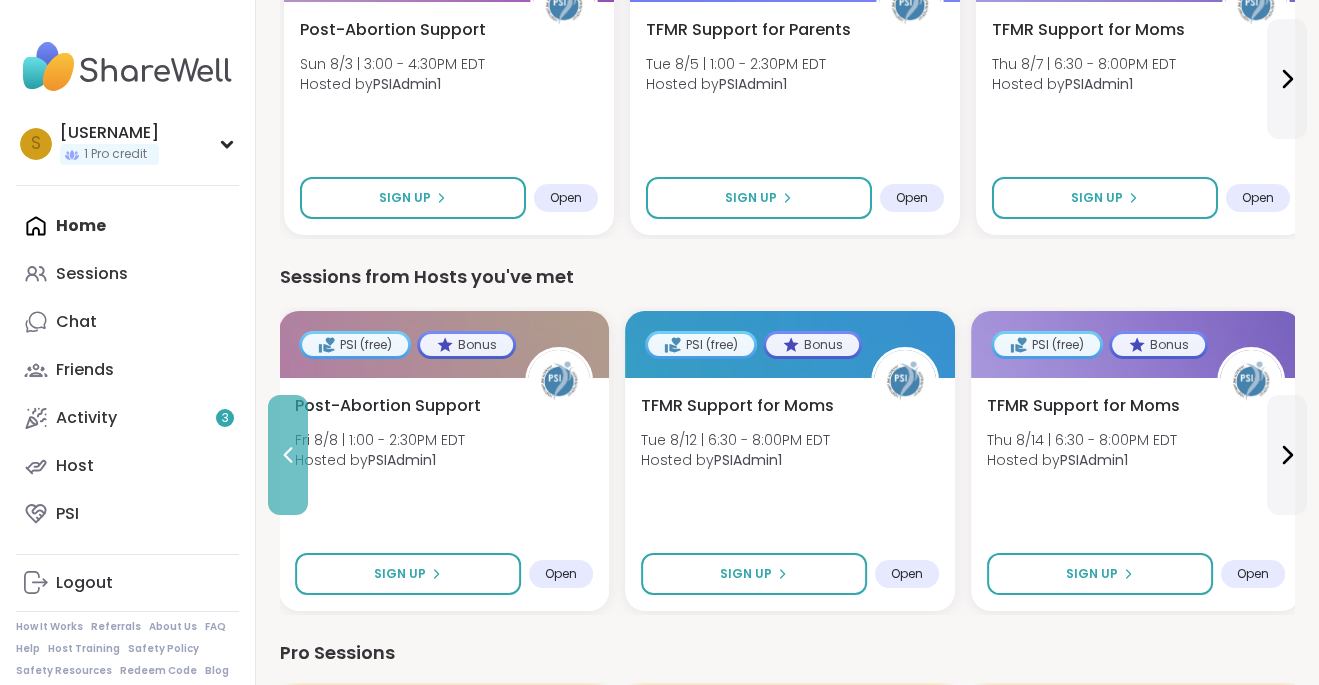 click 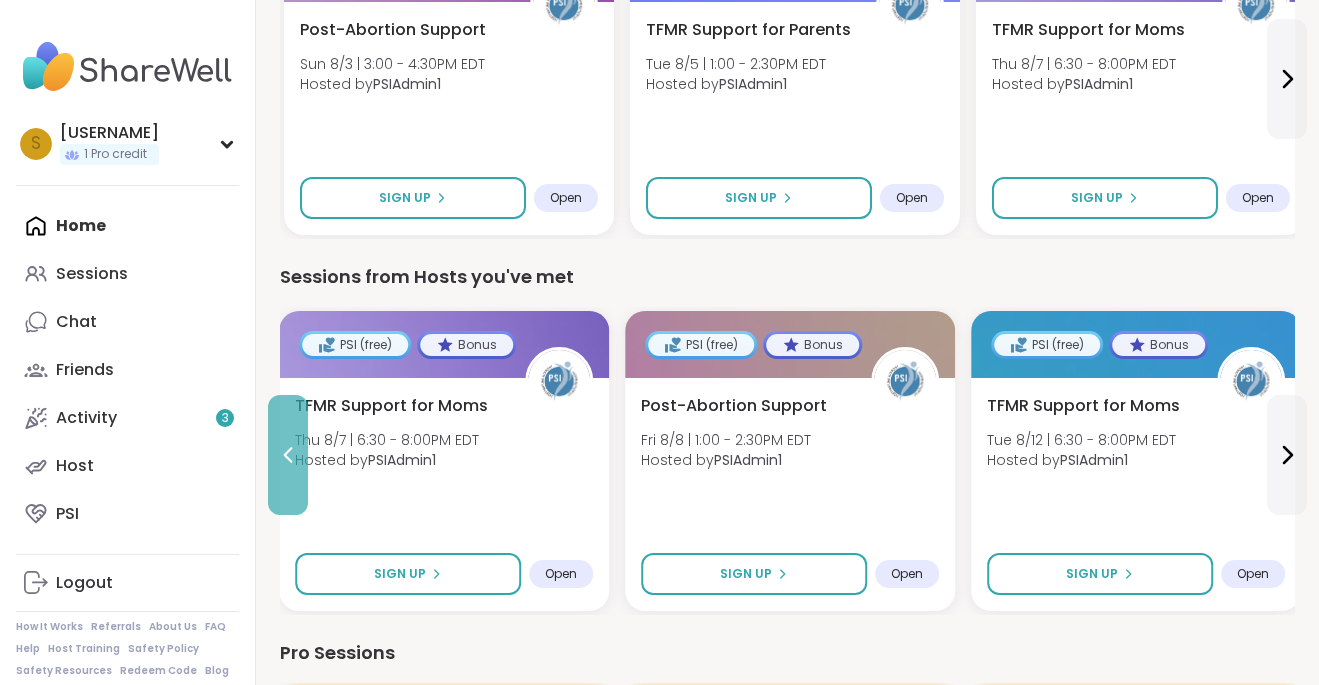 click 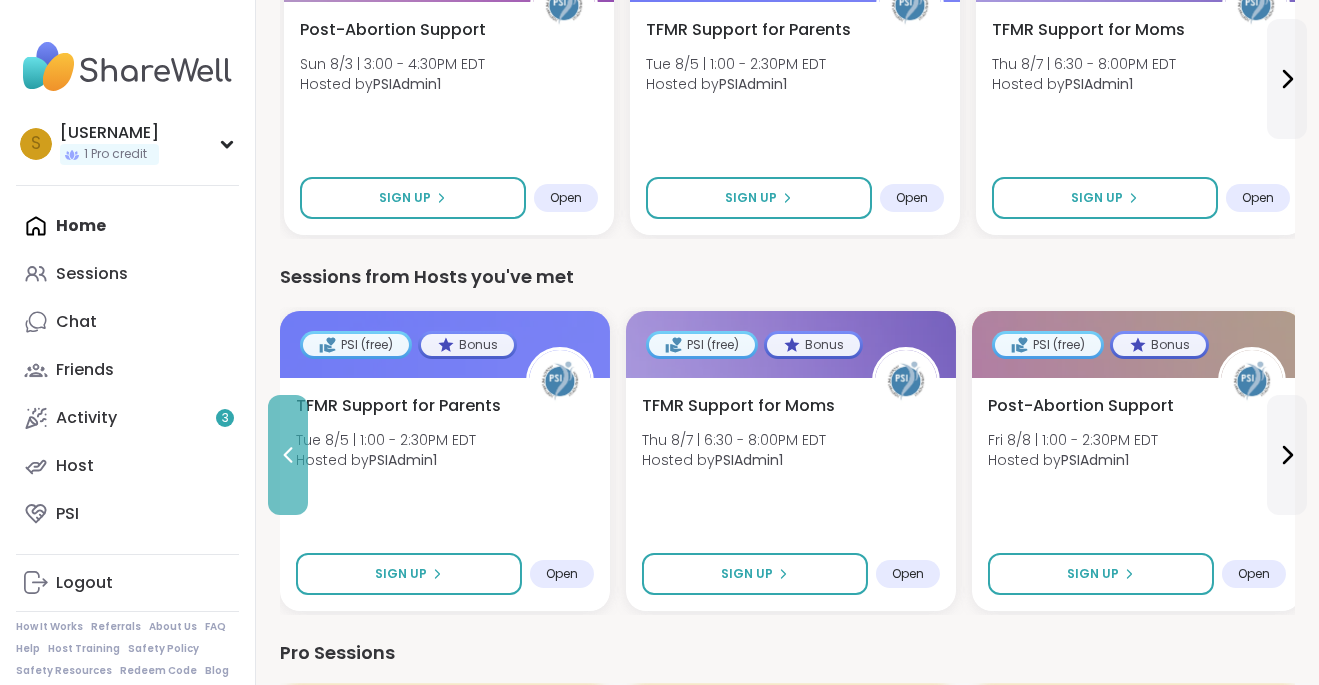 click 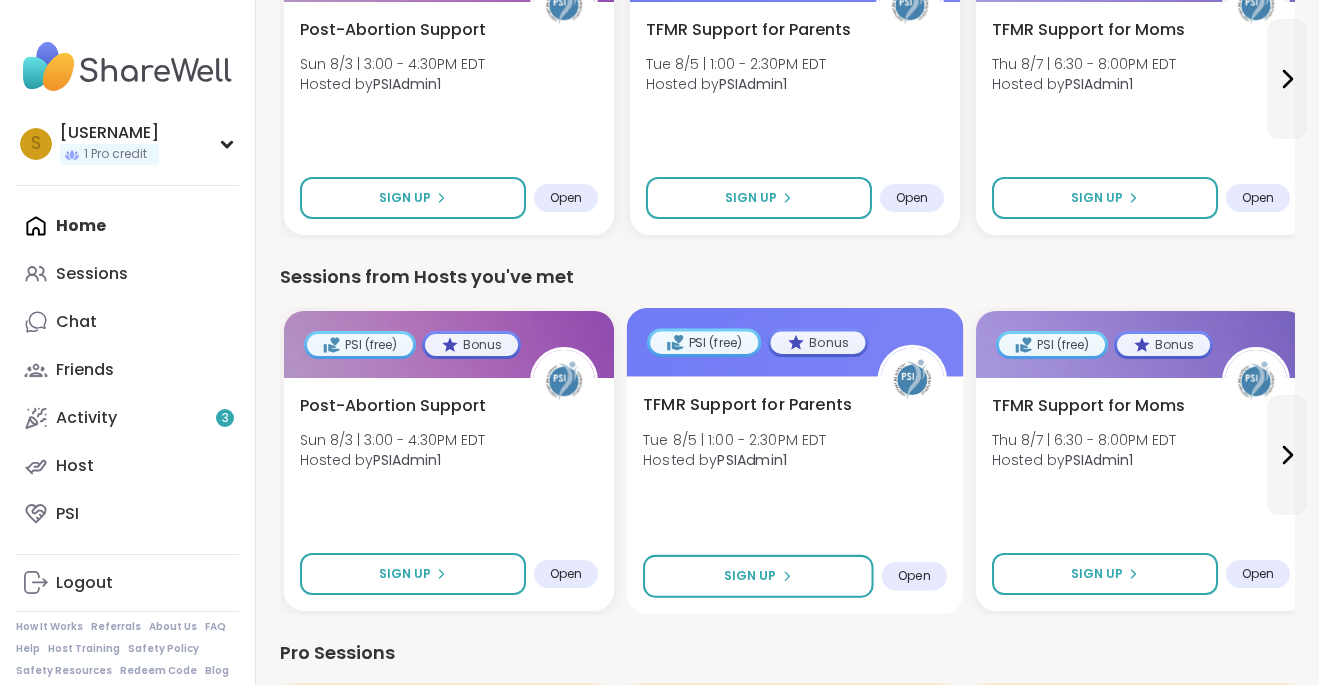 click on "Hosted by [USERNAME]" at bounding box center [735, 460] 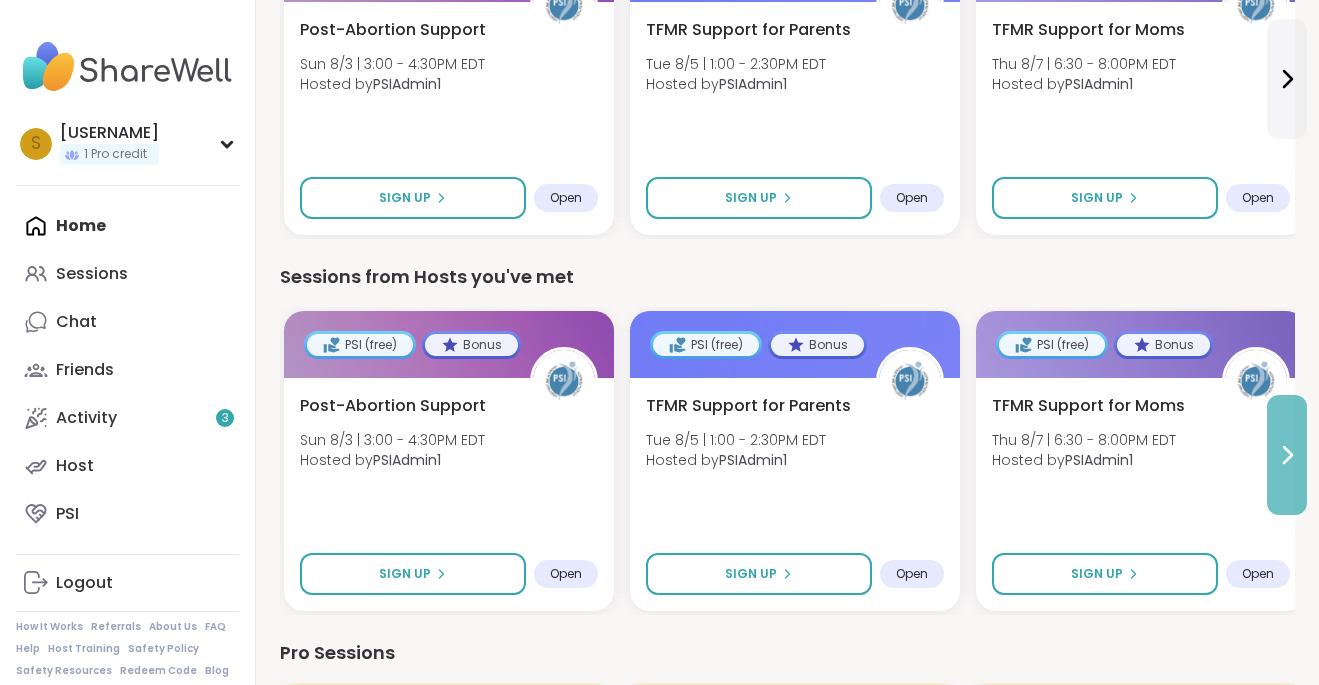 click 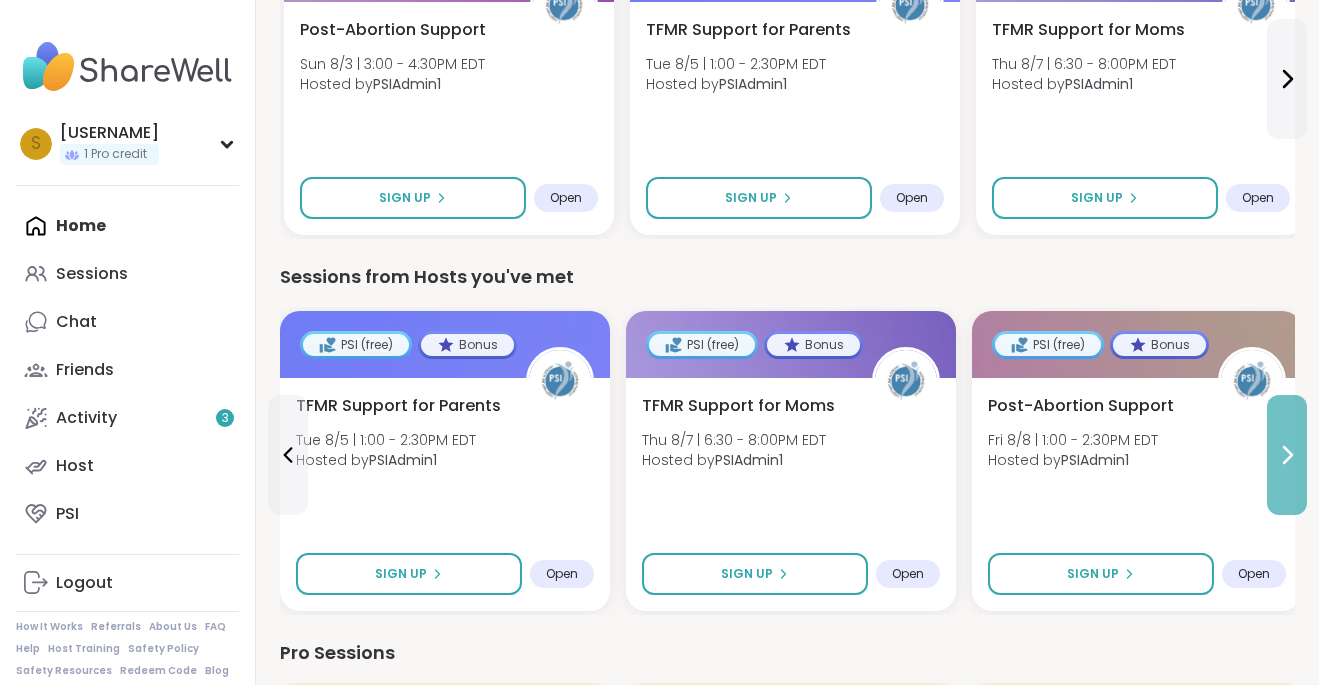 click 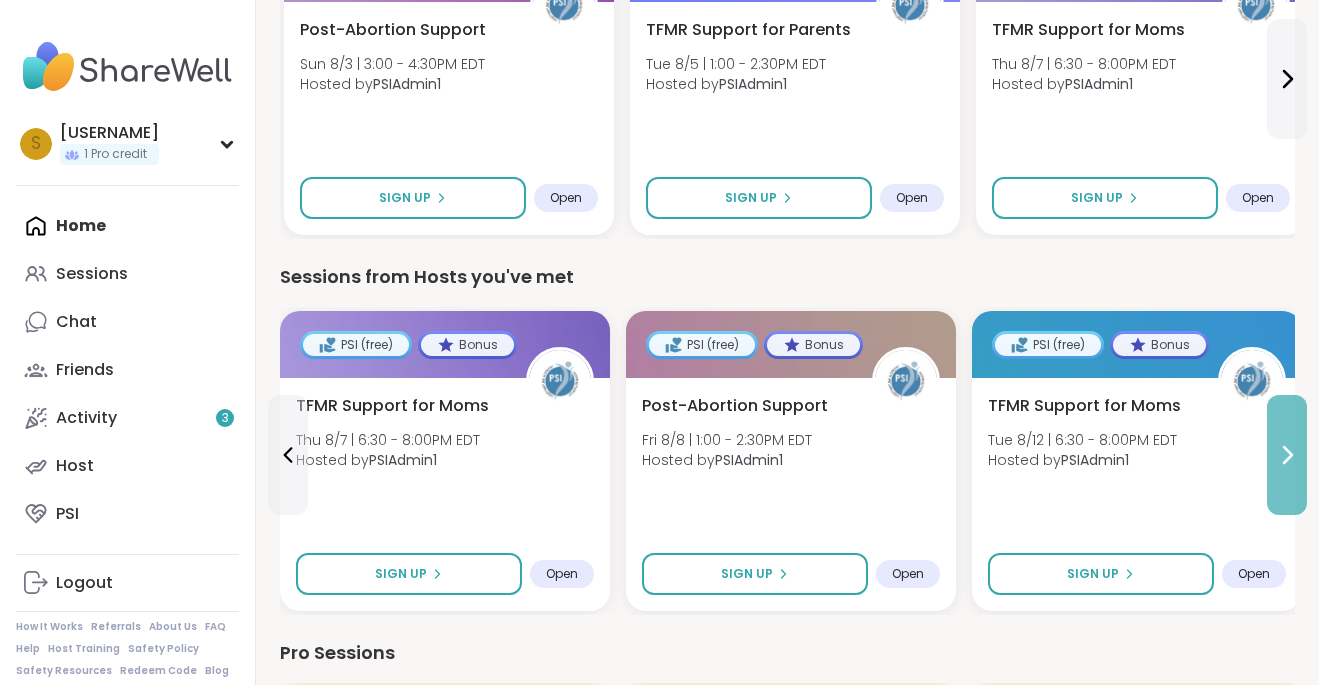 click 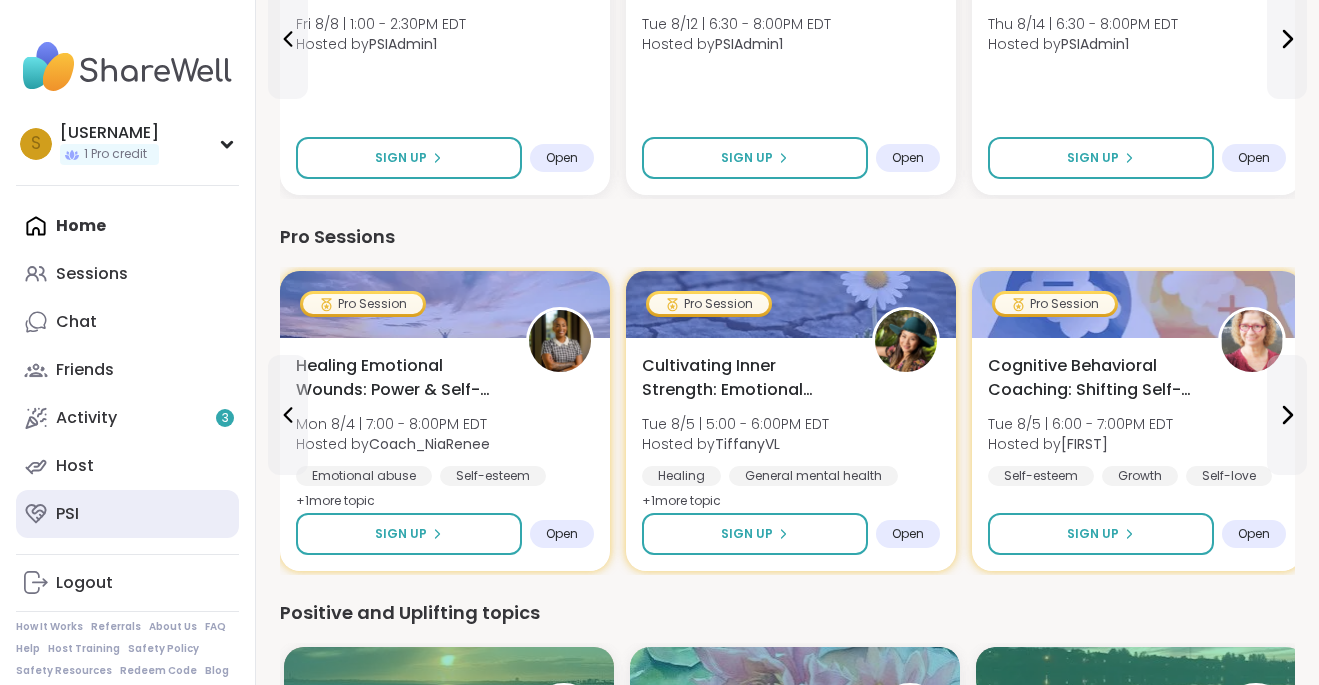 scroll, scrollTop: 1025, scrollLeft: 0, axis: vertical 